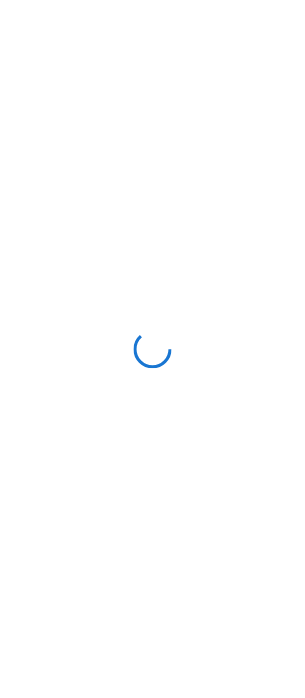 scroll, scrollTop: 0, scrollLeft: 0, axis: both 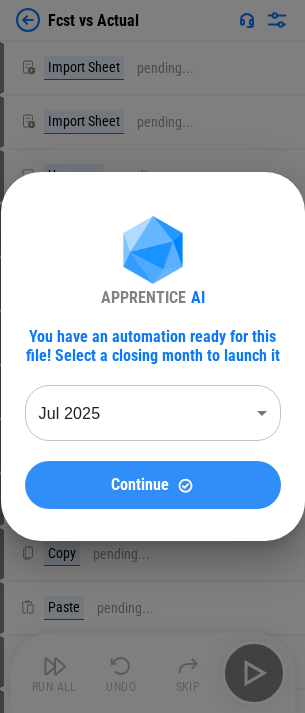 click on "Continue" at bounding box center [140, 485] 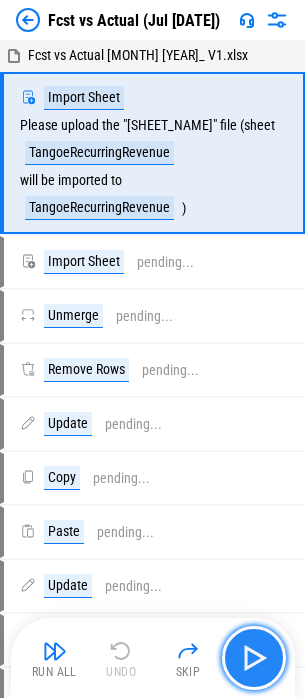 click at bounding box center (254, 658) 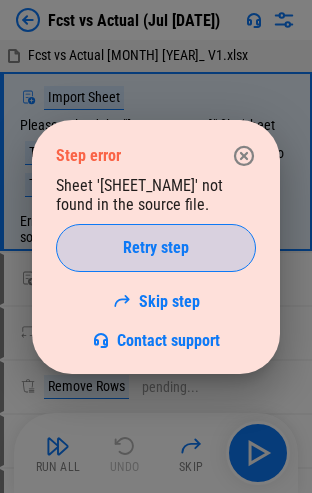 click on "Retry step" at bounding box center [156, 248] 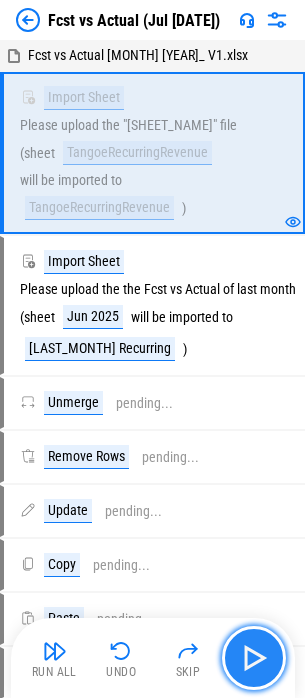 click at bounding box center [254, 658] 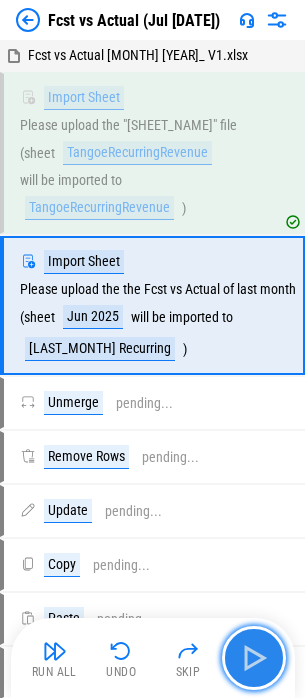 click at bounding box center [254, 658] 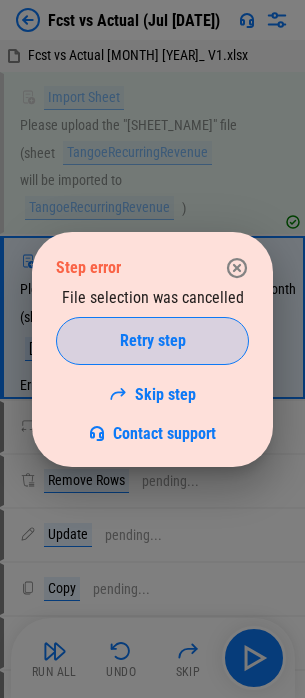 click on "Retry step" at bounding box center (153, 341) 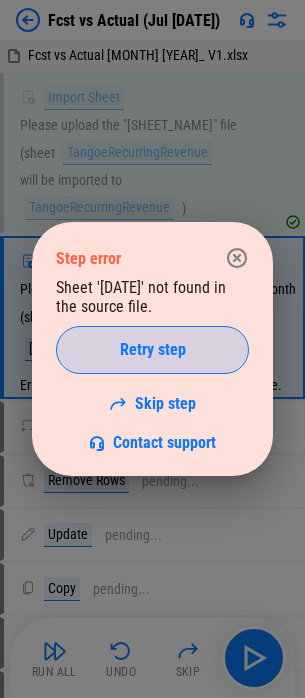 click on "Retry step" at bounding box center (153, 350) 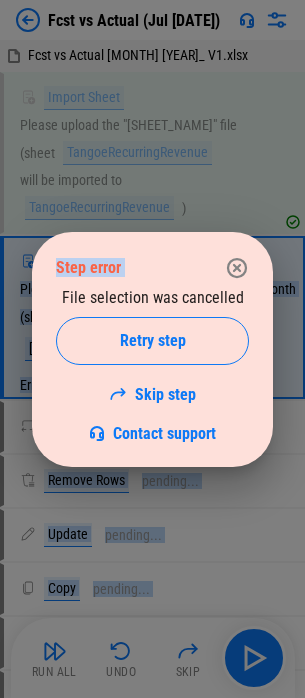 drag, startPoint x: 168, startPoint y: 254, endPoint x: -276, endPoint y: 324, distance: 449.48416 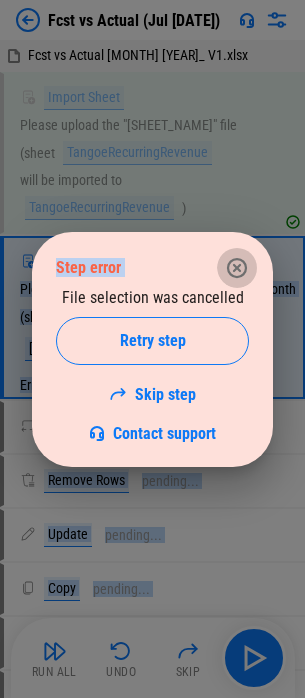click 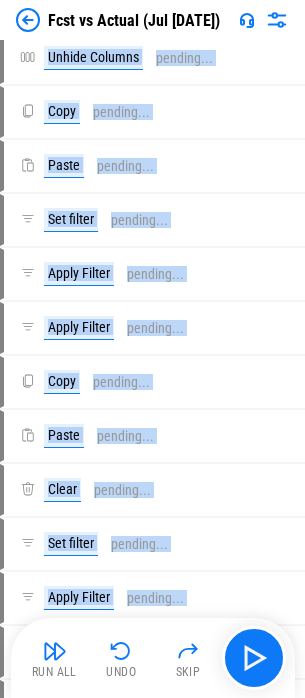 scroll, scrollTop: 0, scrollLeft: 0, axis: both 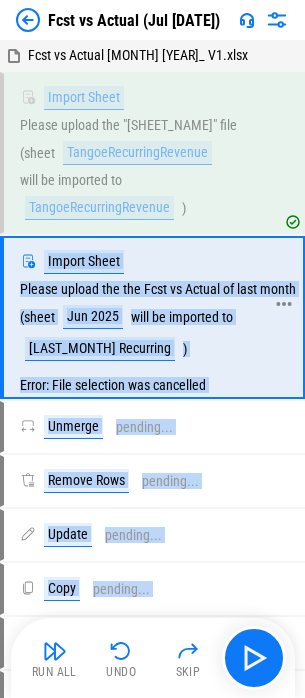 click on "Jun 2025" at bounding box center [93, 317] 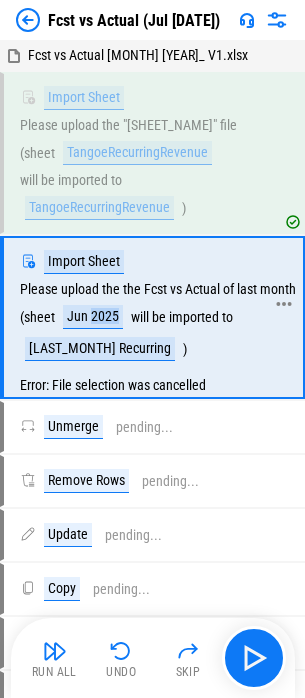 click on "Jun 2025" at bounding box center (93, 317) 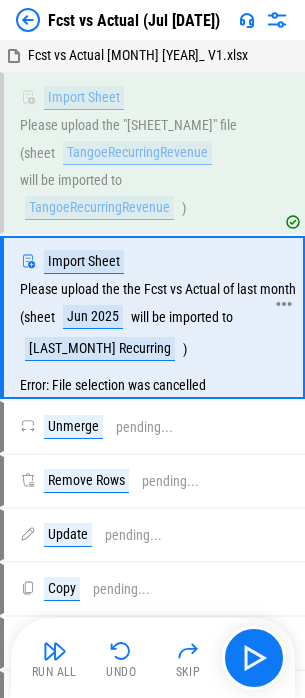 click on "Please upload the the Fcst vs Actual of last month" at bounding box center (158, 289) 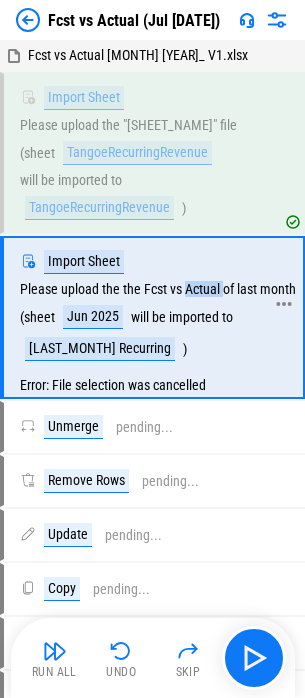 click on "Please upload the the Fcst vs Actual of last month" at bounding box center (158, 289) 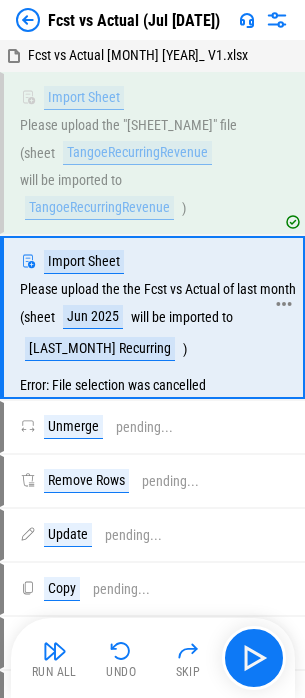 click on "Import Sheet" at bounding box center [84, 262] 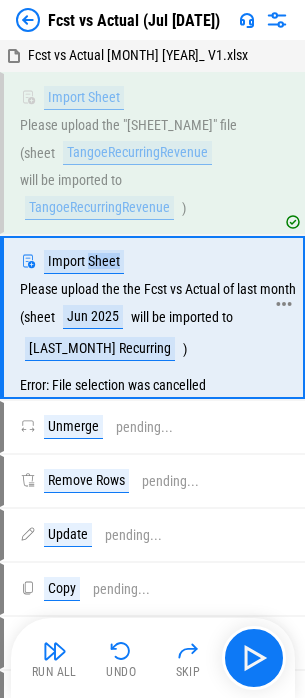 click on "Import Sheet" at bounding box center [84, 262] 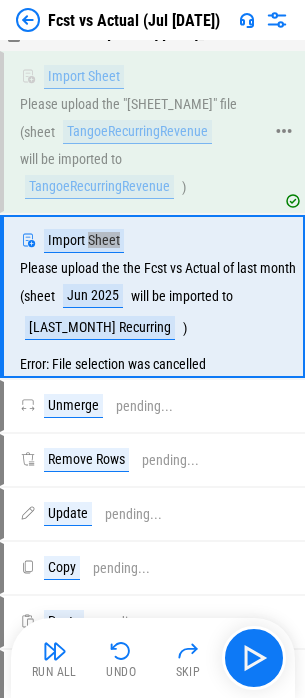scroll, scrollTop: 0, scrollLeft: 0, axis: both 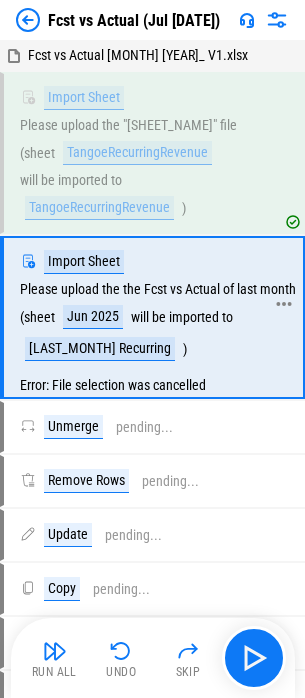 click on "Import Sheet Please upload the the Fcst vs Actual of last month (sheet [DATE] will be imported to [LAST_MONTH] Recurring )" at bounding box center (158, 305) 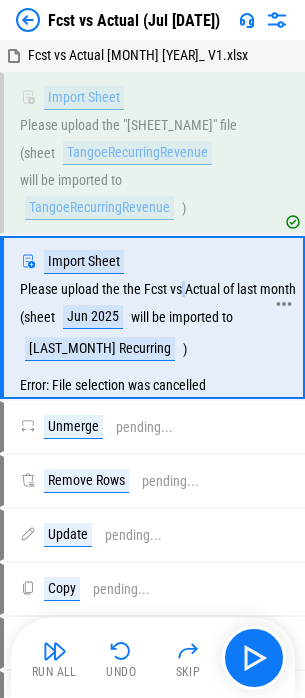 click on "Import Sheet Please upload the the Fcst vs Actual of last month (sheet [DATE] will be imported to [LAST_MONTH] Recurring )" at bounding box center (158, 305) 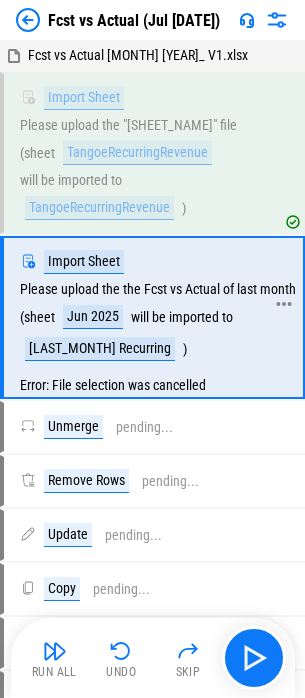 click on "[LAST_MONTH] Recurring" at bounding box center [100, 349] 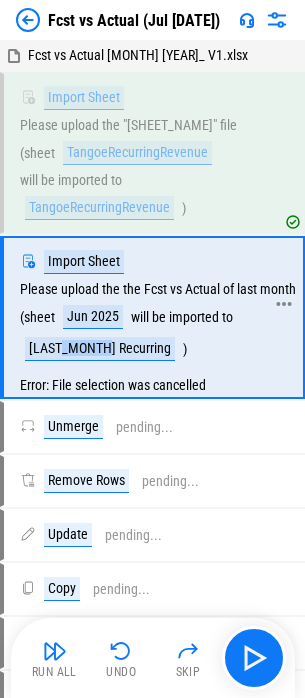 click on "[LAST_MONTH] Recurring" at bounding box center [100, 349] 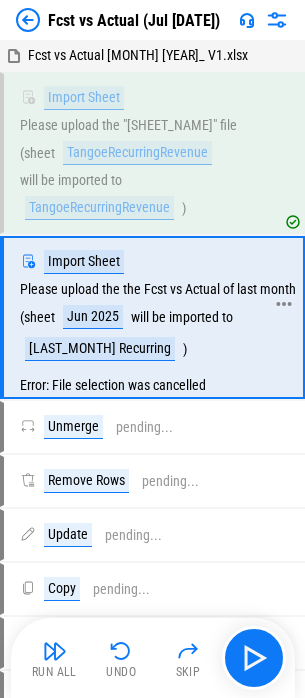 click on "Import Sheet Please upload the the Fcst vs Actual of last month (sheet [DATE] will be imported to [LAST_MONTH] Recurring )" at bounding box center (160, 305) 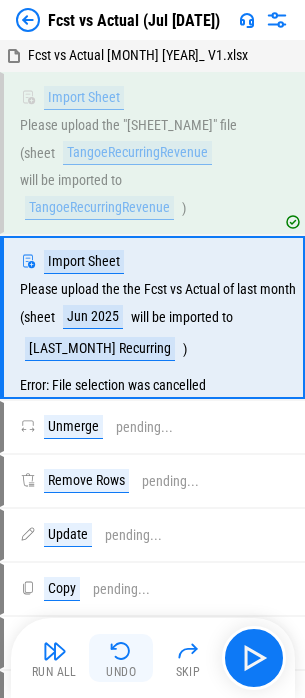 click at bounding box center (121, 651) 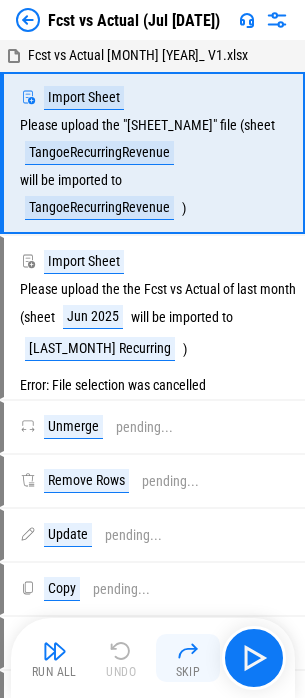 click at bounding box center [188, 651] 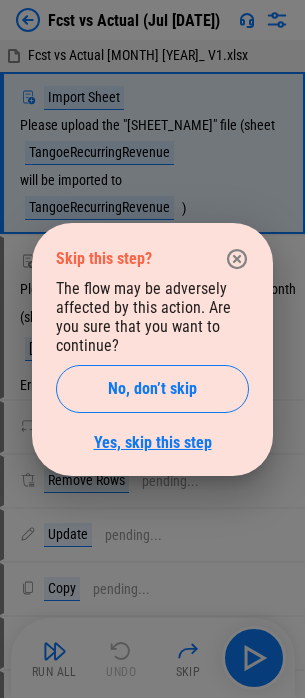click on "Yes, skip this step" at bounding box center [153, 442] 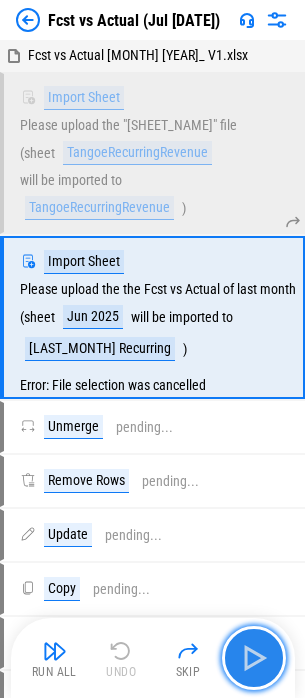 click at bounding box center (254, 658) 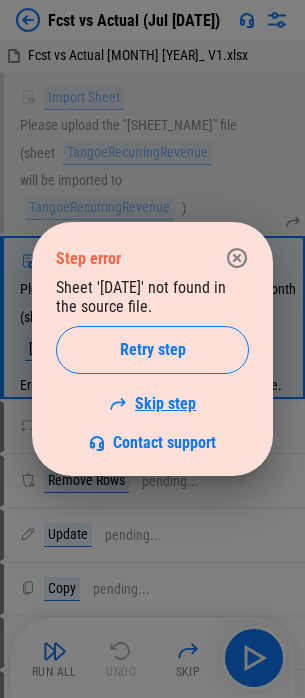 click on "Skip step" at bounding box center [152, 403] 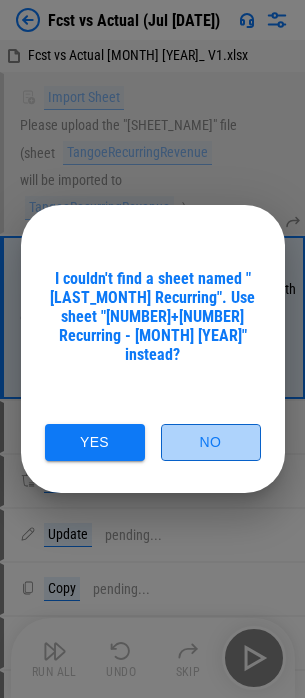 click on "No" at bounding box center (211, 442) 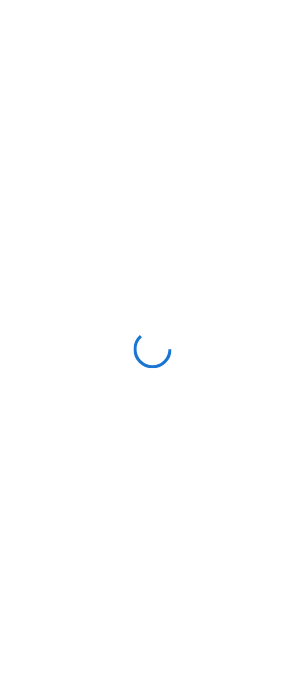 scroll, scrollTop: 0, scrollLeft: 0, axis: both 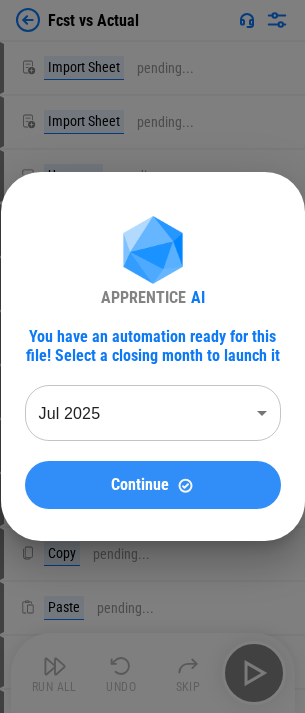 click on "Continue" at bounding box center (140, 485) 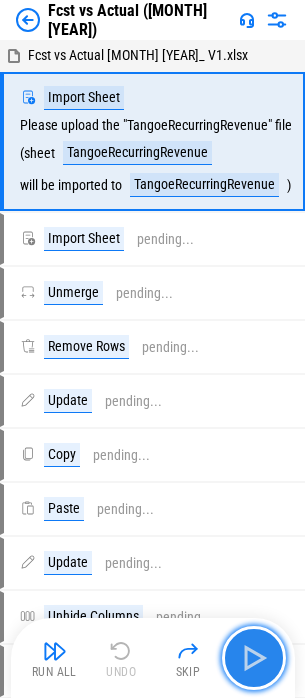 click at bounding box center [254, 658] 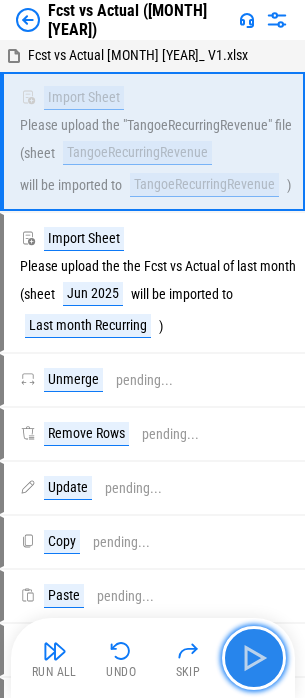 click at bounding box center (254, 658) 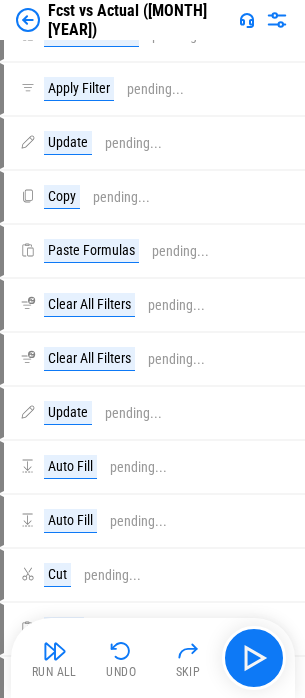 scroll, scrollTop: 2500, scrollLeft: 0, axis: vertical 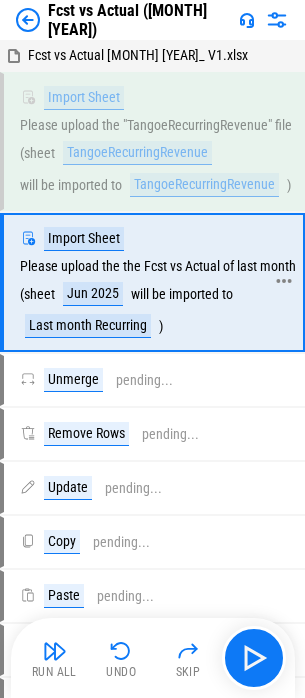 click on "Import Sheet" at bounding box center (84, 239) 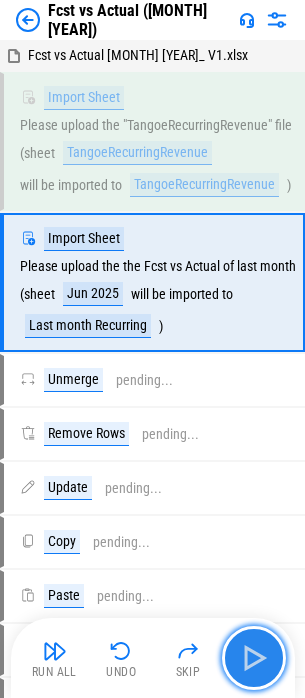 click at bounding box center [254, 658] 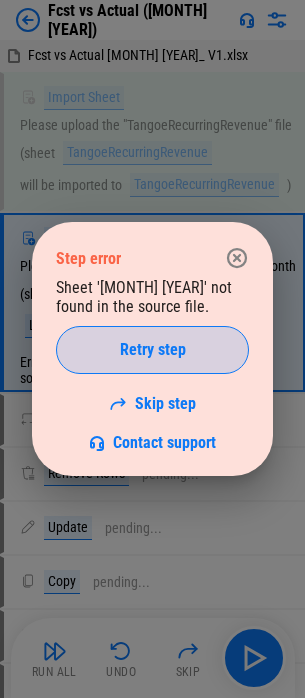click on "Retry step" at bounding box center (153, 350) 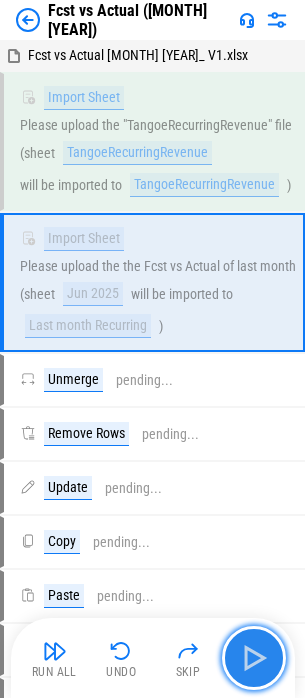 click at bounding box center (254, 658) 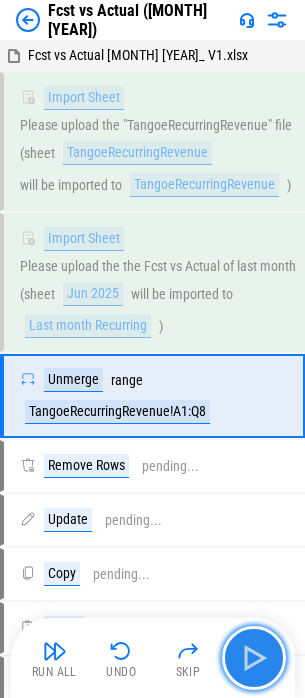 click at bounding box center [254, 658] 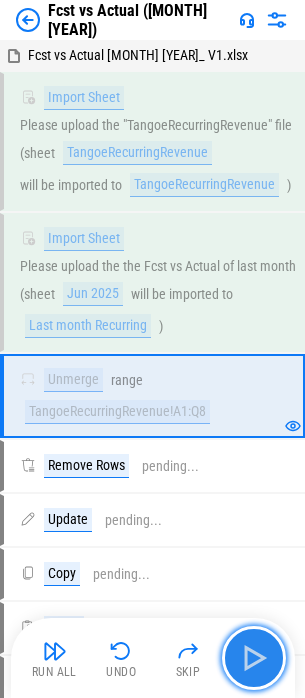 click at bounding box center (254, 658) 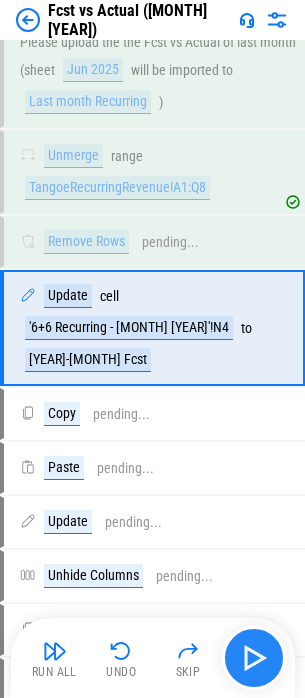 scroll, scrollTop: 226, scrollLeft: 0, axis: vertical 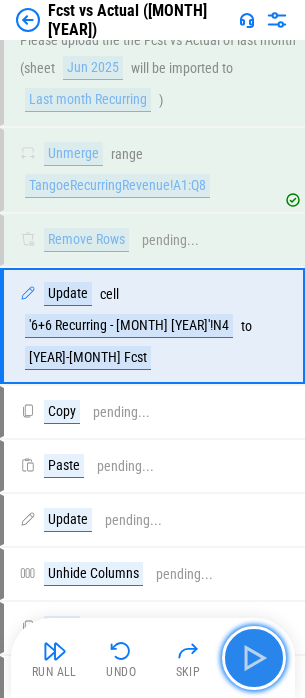 click at bounding box center [254, 658] 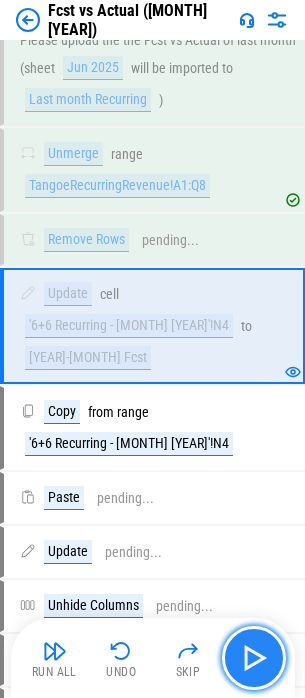 click at bounding box center (254, 658) 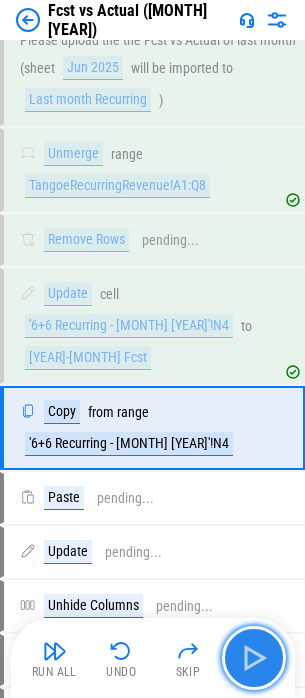 click at bounding box center (254, 658) 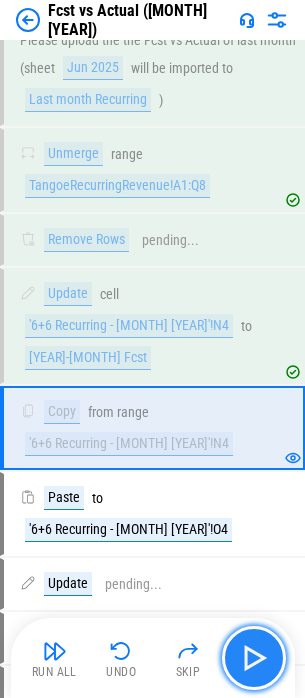 click at bounding box center (254, 658) 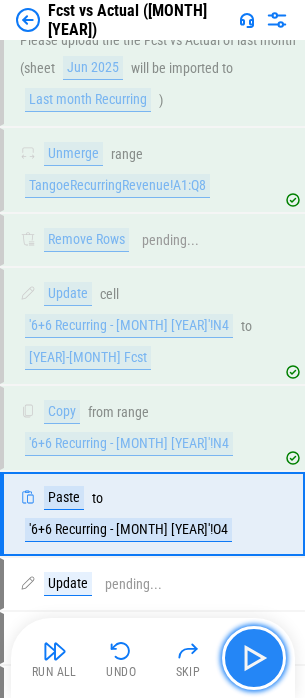 click at bounding box center [254, 658] 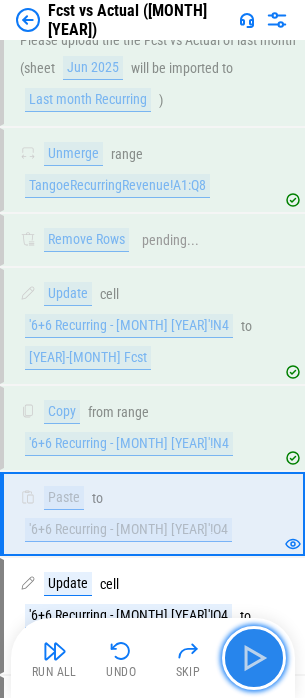 click at bounding box center (254, 658) 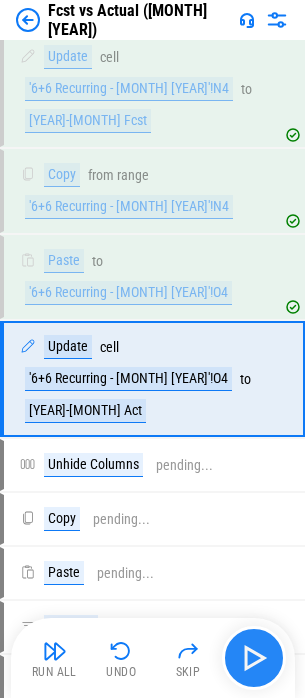 scroll, scrollTop: 516, scrollLeft: 0, axis: vertical 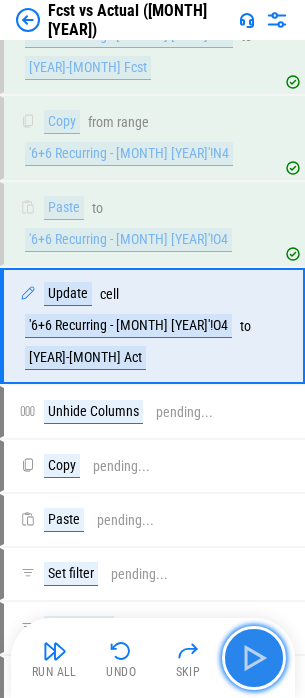 click at bounding box center [254, 658] 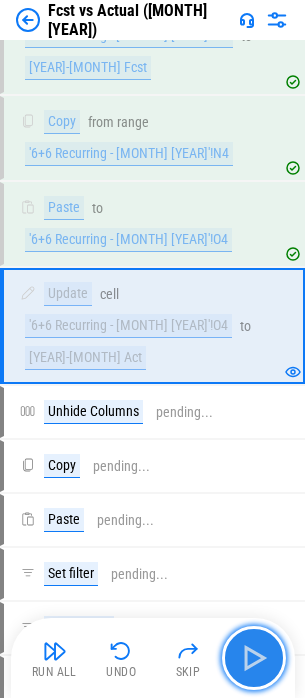 click at bounding box center [254, 658] 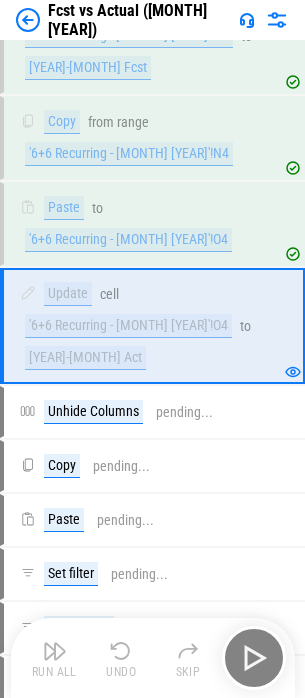 click on "Run All Undo Skip" at bounding box center (155, 658) 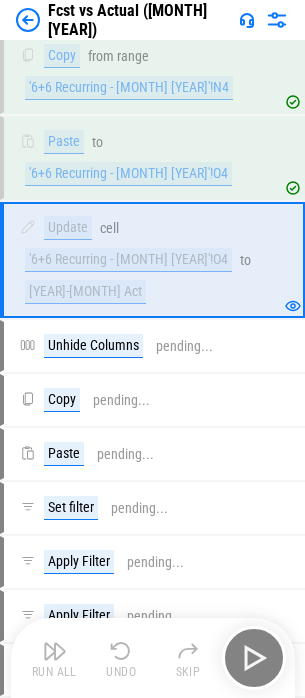 scroll, scrollTop: 616, scrollLeft: 0, axis: vertical 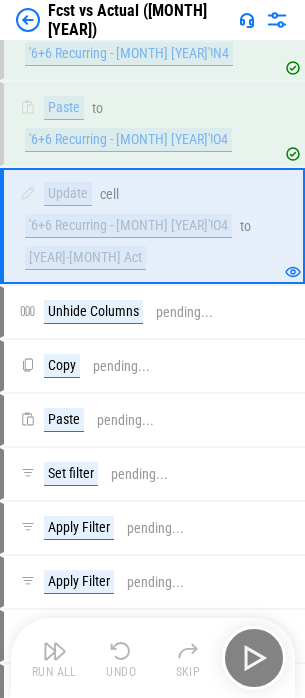 click on "Run All Undo Skip" at bounding box center [155, 658] 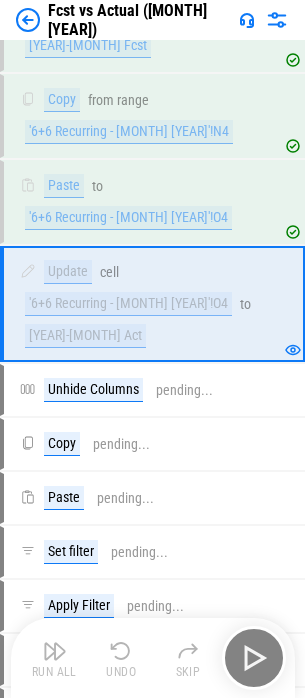 scroll, scrollTop: 600, scrollLeft: 0, axis: vertical 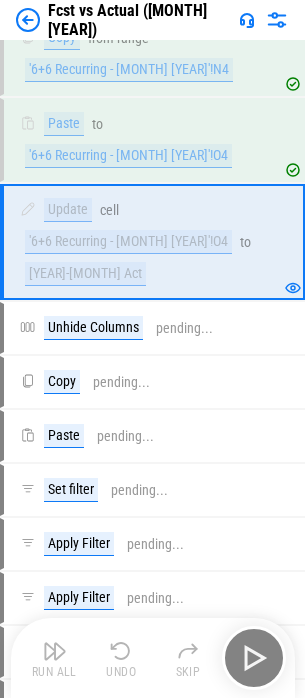 click on "Run All Undo Skip" at bounding box center [155, 658] 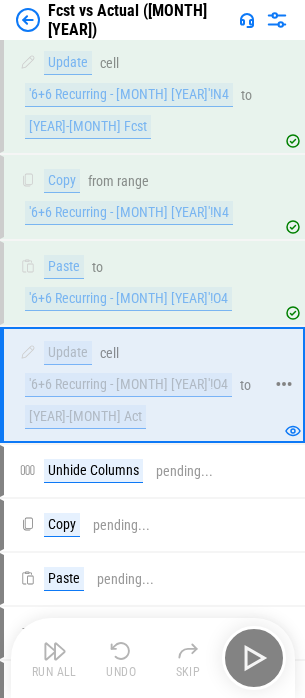 scroll, scrollTop: 600, scrollLeft: 0, axis: vertical 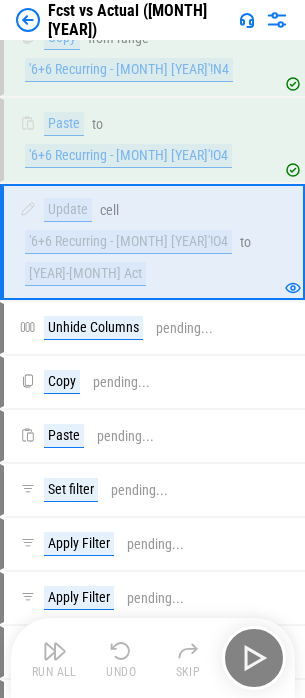 click on "Run All Undo Skip" at bounding box center (155, 658) 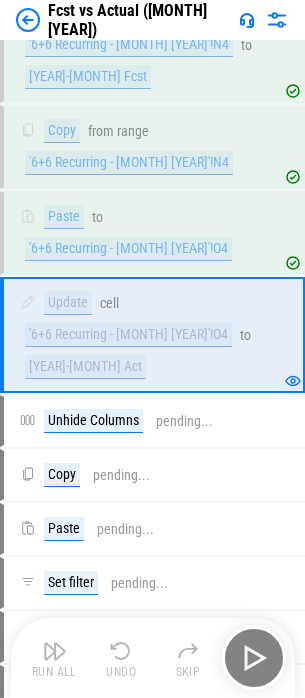scroll, scrollTop: 532, scrollLeft: 0, axis: vertical 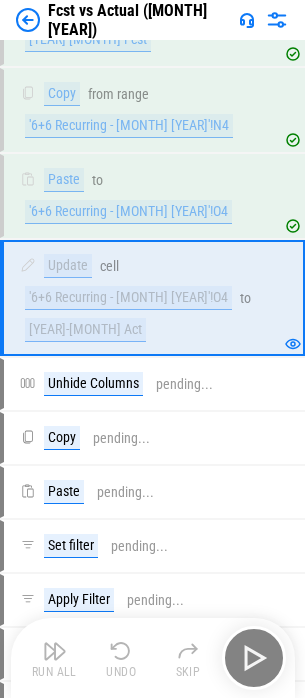 click on "Run All Undo Skip" at bounding box center (155, 658) 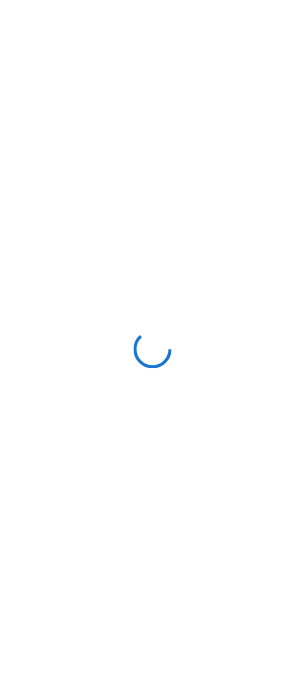 scroll, scrollTop: 0, scrollLeft: 0, axis: both 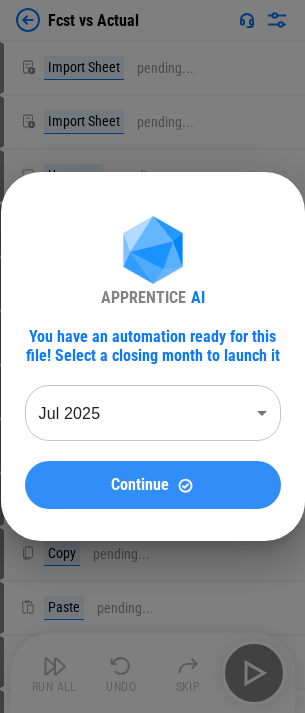 click on "Continue" at bounding box center [140, 485] 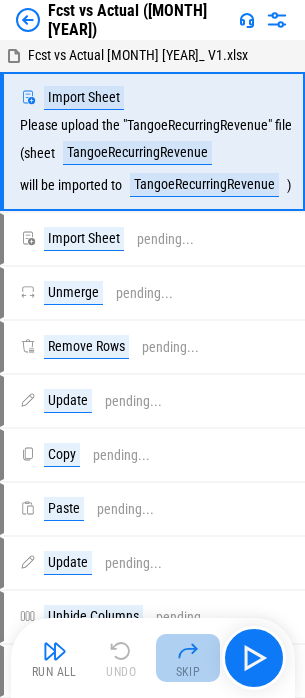 click at bounding box center [188, 651] 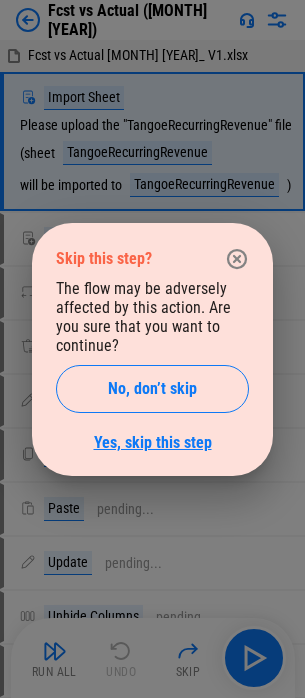 click on "Yes, skip this step" at bounding box center (153, 442) 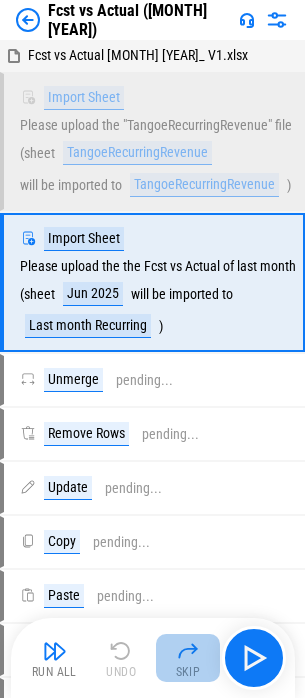 click at bounding box center (188, 651) 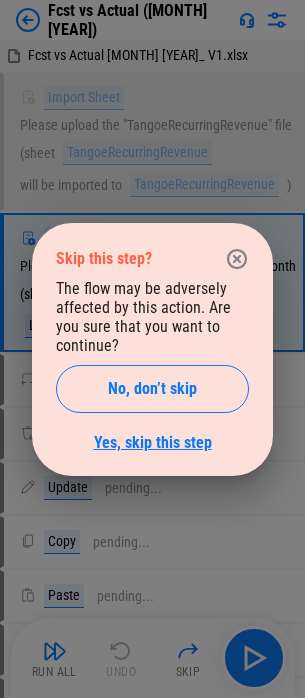 click on "Yes, skip this step" at bounding box center (153, 442) 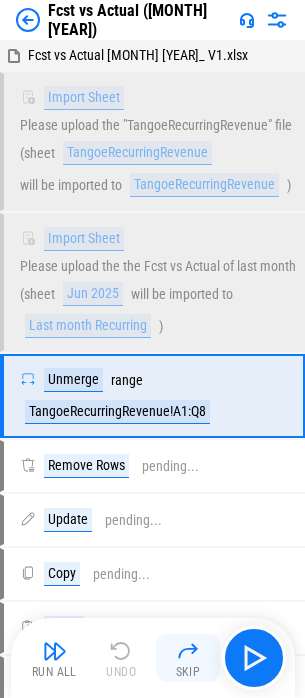 click at bounding box center (188, 651) 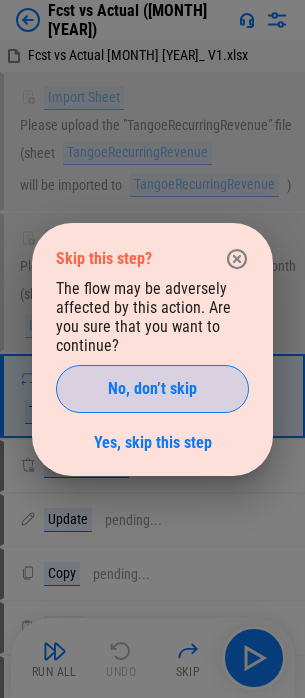 click on "No, don’t skip" at bounding box center [152, 389] 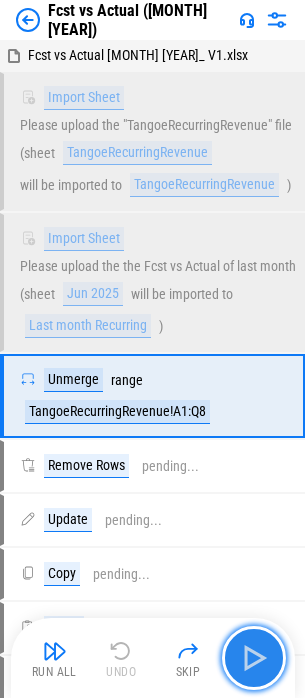 click at bounding box center [254, 658] 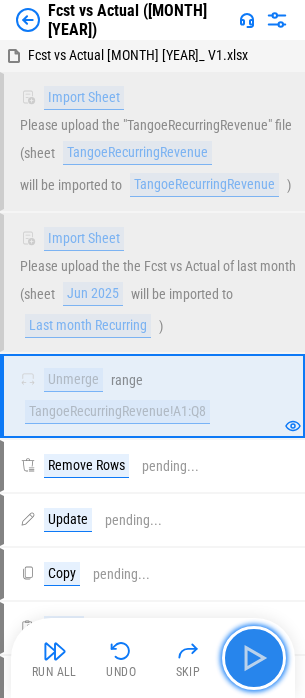 click at bounding box center (254, 658) 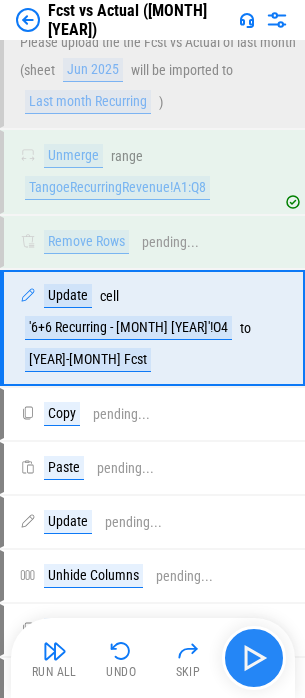 scroll, scrollTop: 226, scrollLeft: 0, axis: vertical 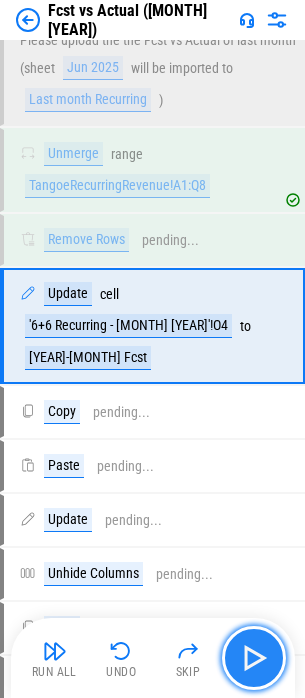 click at bounding box center [254, 658] 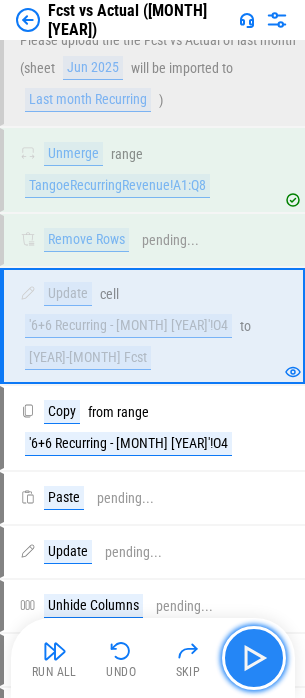 click at bounding box center [254, 658] 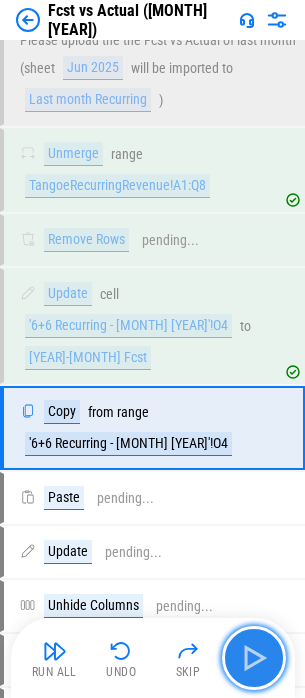 click at bounding box center (254, 658) 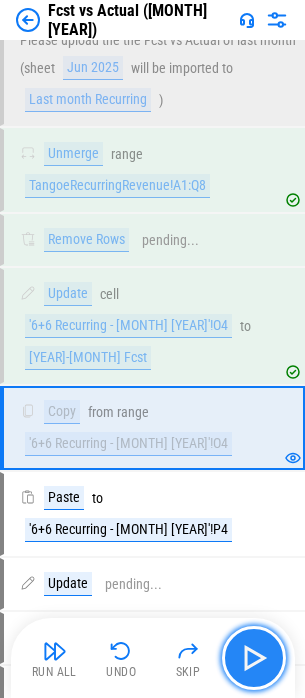 click at bounding box center [254, 658] 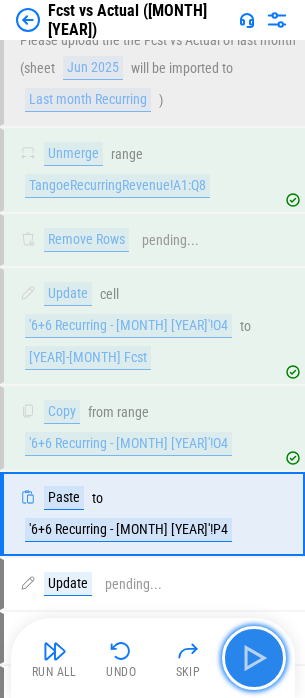 click at bounding box center [254, 658] 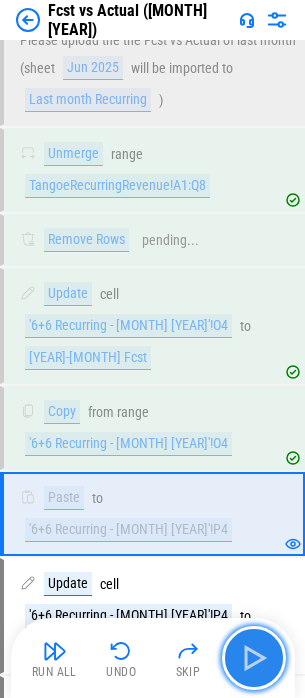 click at bounding box center (254, 658) 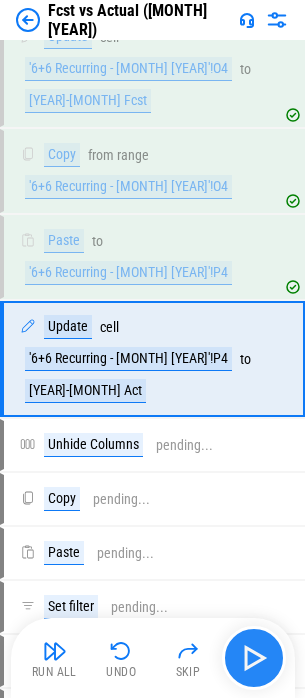 scroll, scrollTop: 516, scrollLeft: 0, axis: vertical 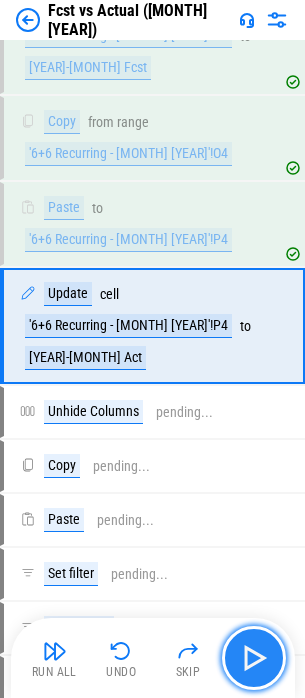 click at bounding box center [254, 658] 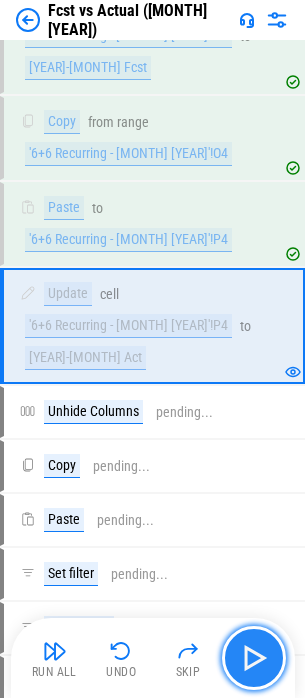 click at bounding box center (254, 658) 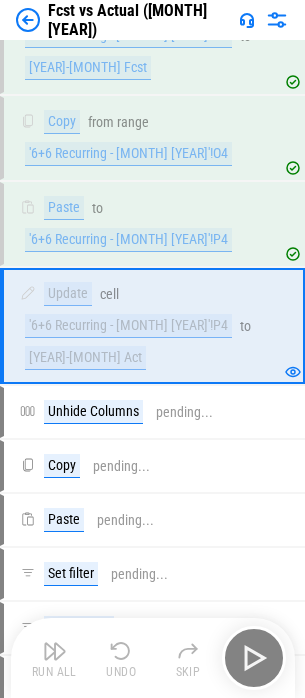 click on "Run All Undo Skip" at bounding box center (155, 658) 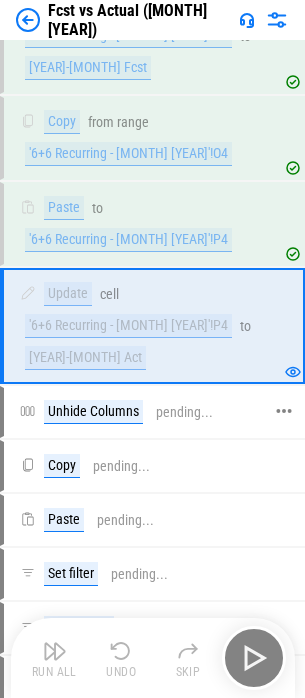click on "Unhide Columns" at bounding box center [93, 412] 